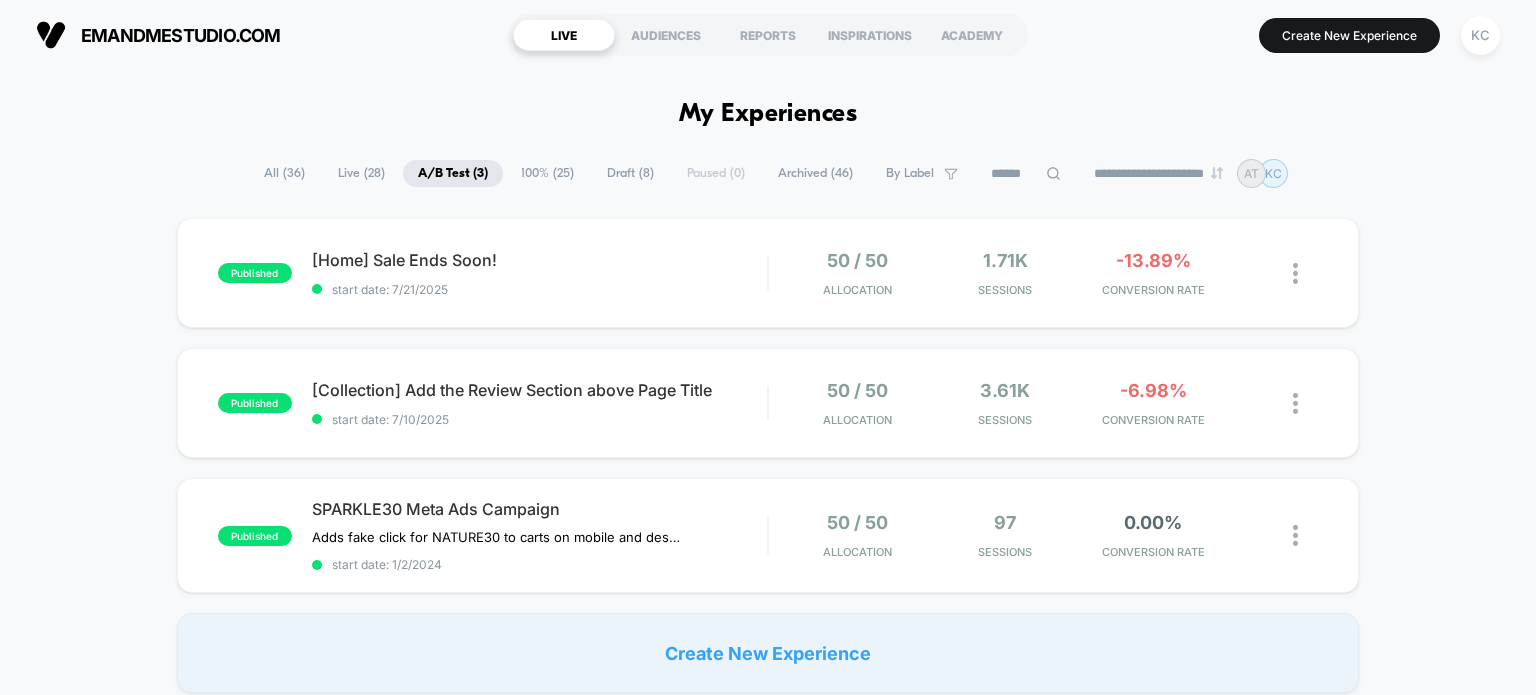 scroll, scrollTop: 0, scrollLeft: 0, axis: both 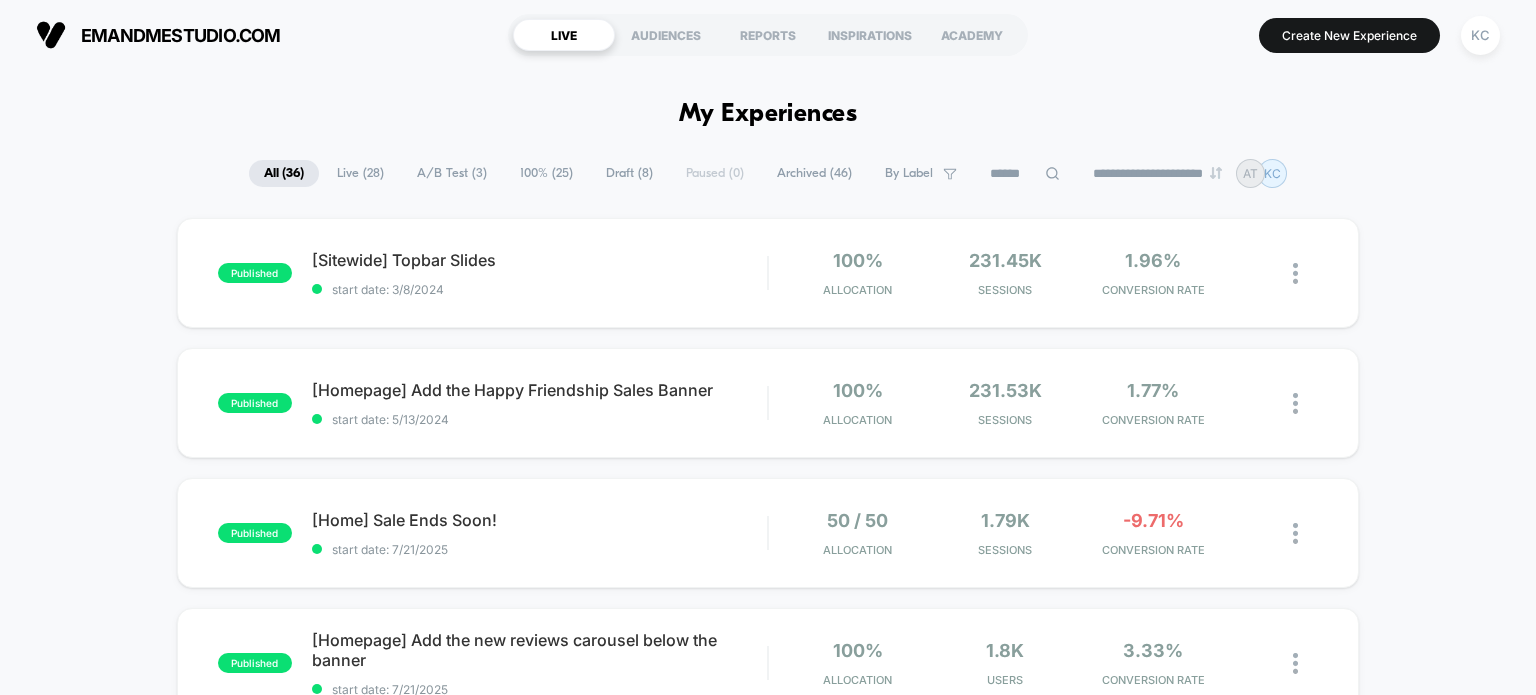 click on "A/B Test ( 3 )" at bounding box center [452, 173] 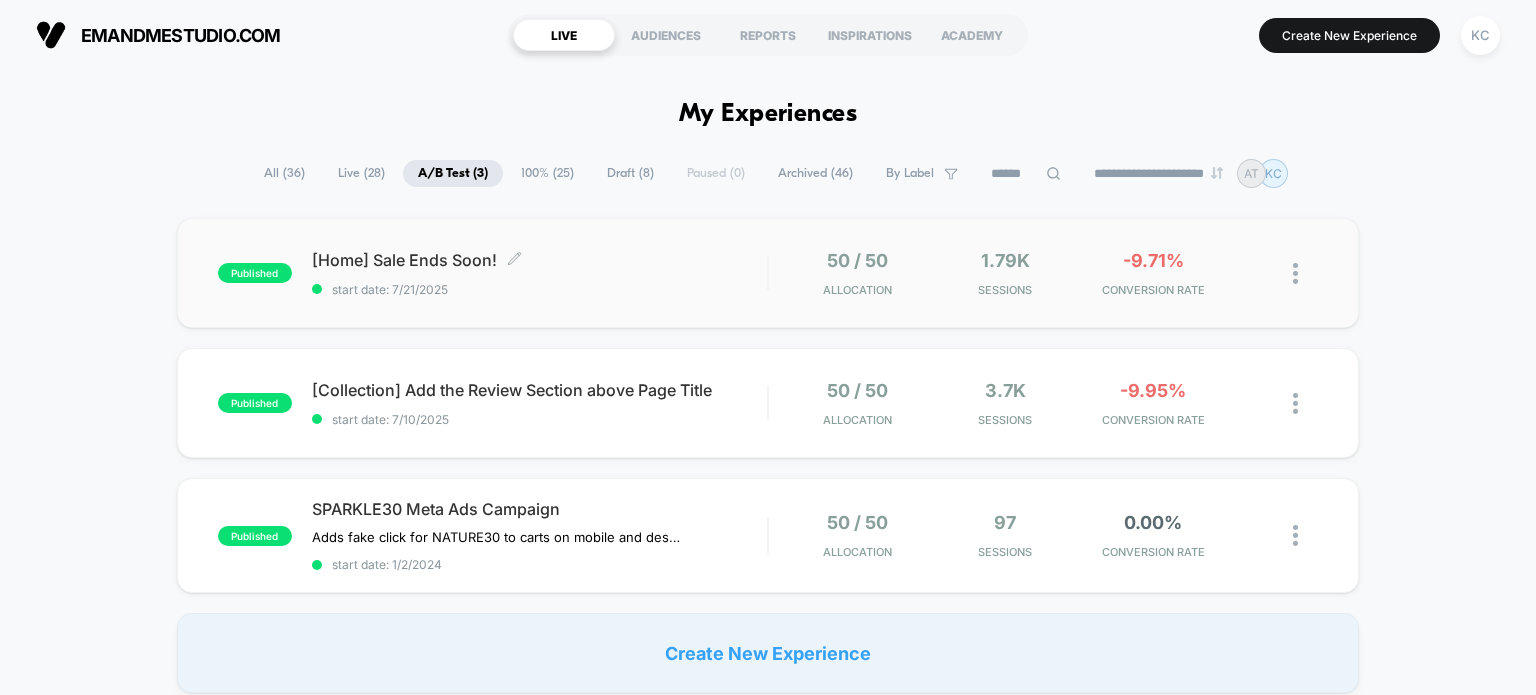 click on "[Home] Sale Ends Soon! Click to edit experience details" at bounding box center (540, 260) 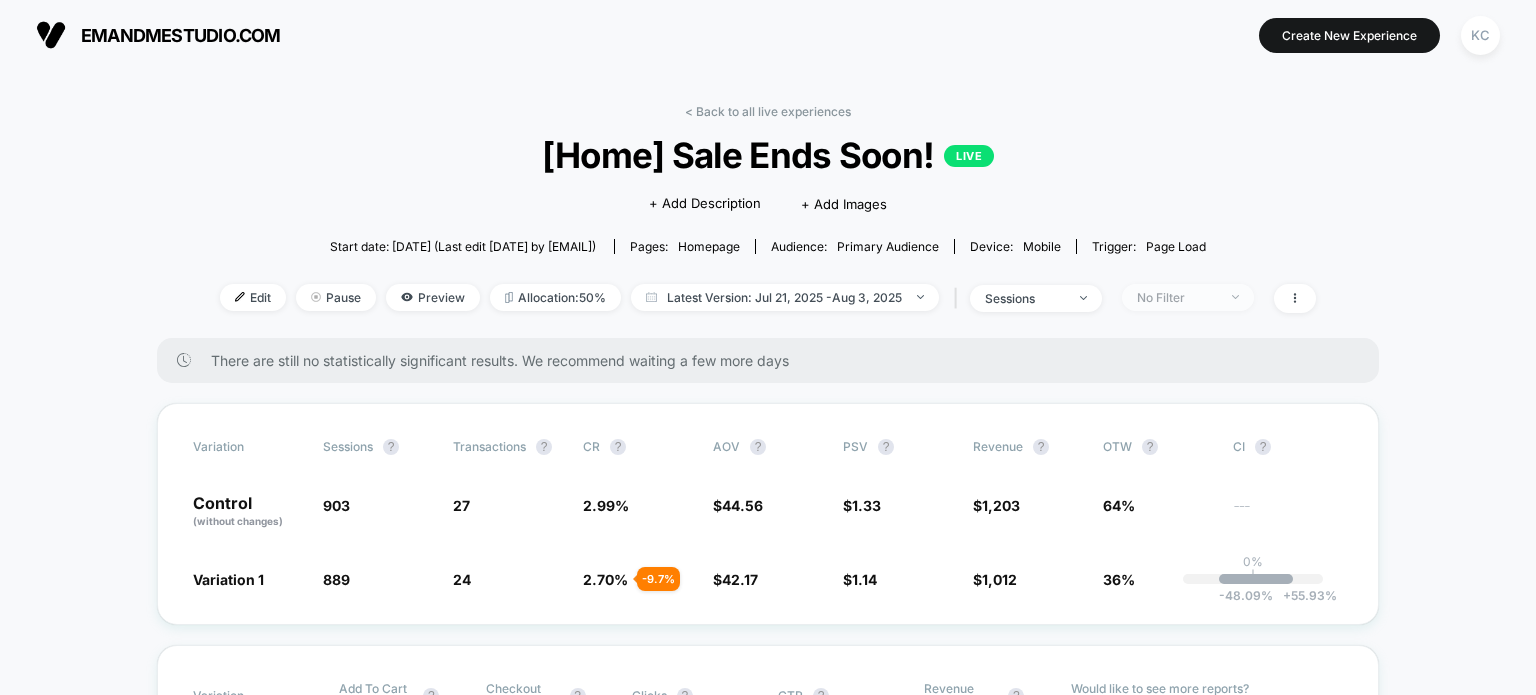 click on "No Filter" at bounding box center (1188, 297) 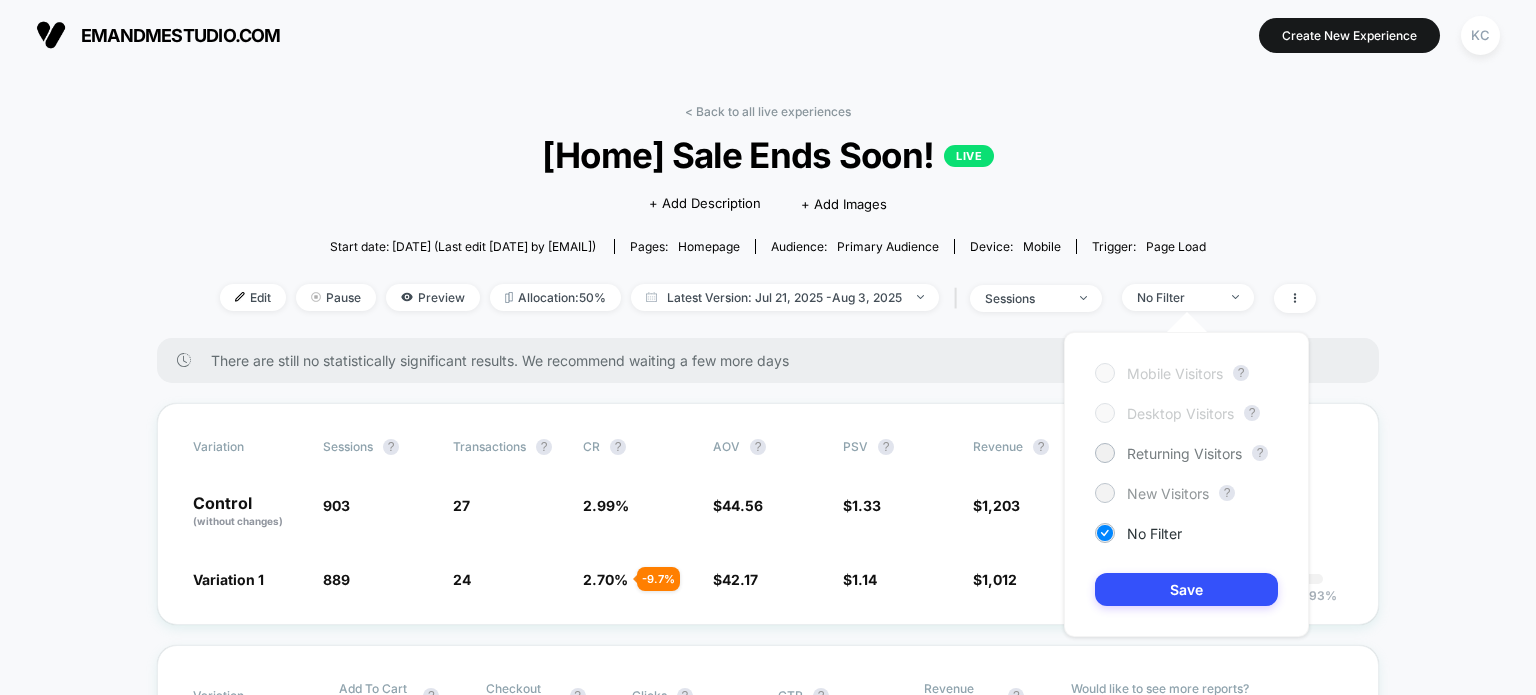 click on "New Visitors" at bounding box center (1168, 493) 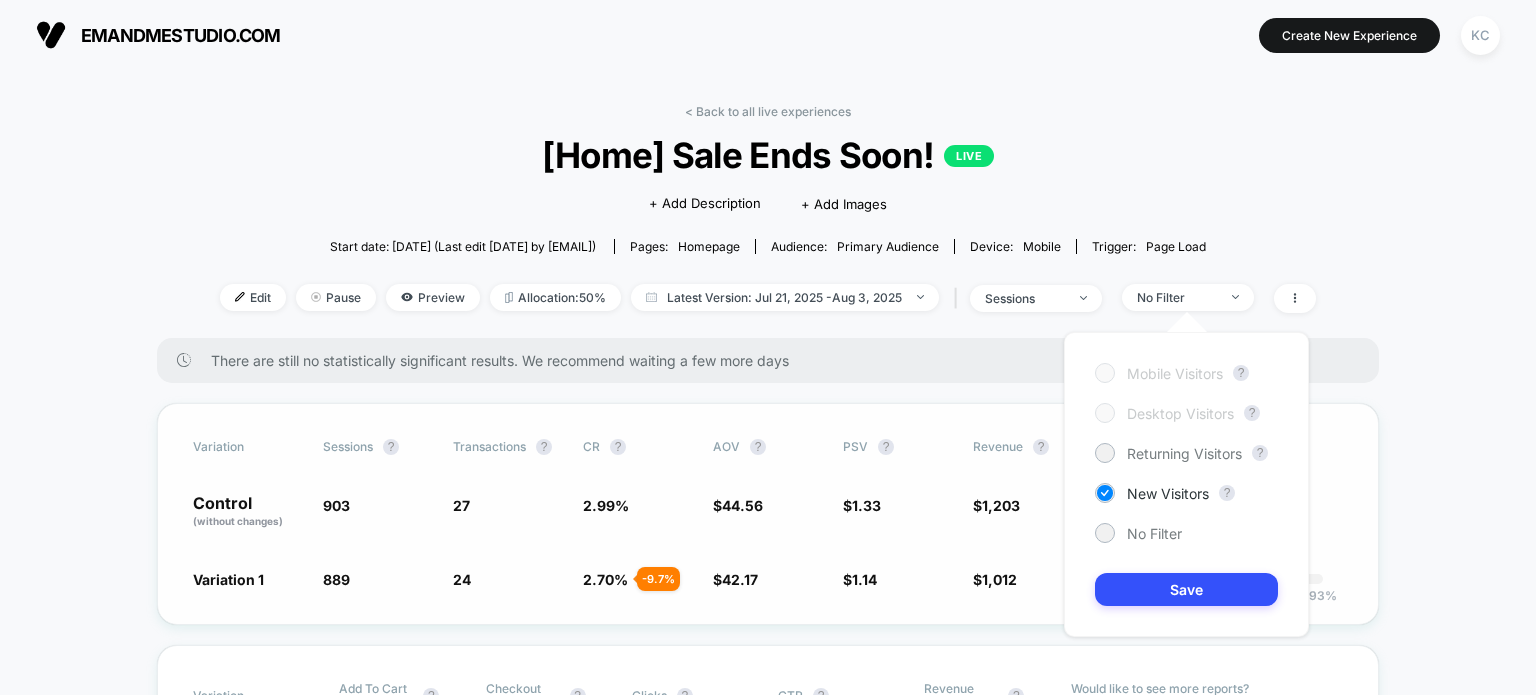 click on "Save" at bounding box center (1186, 589) 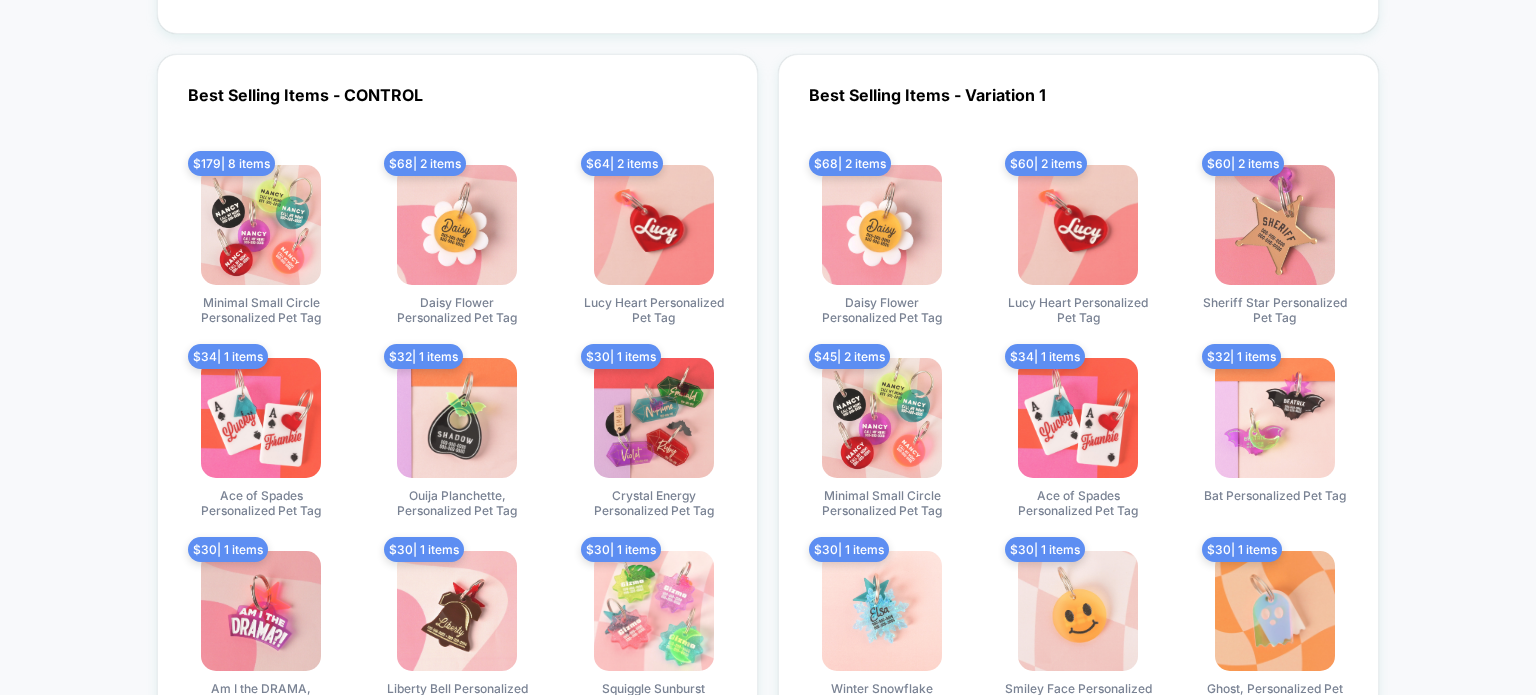 scroll, scrollTop: 0, scrollLeft: 0, axis: both 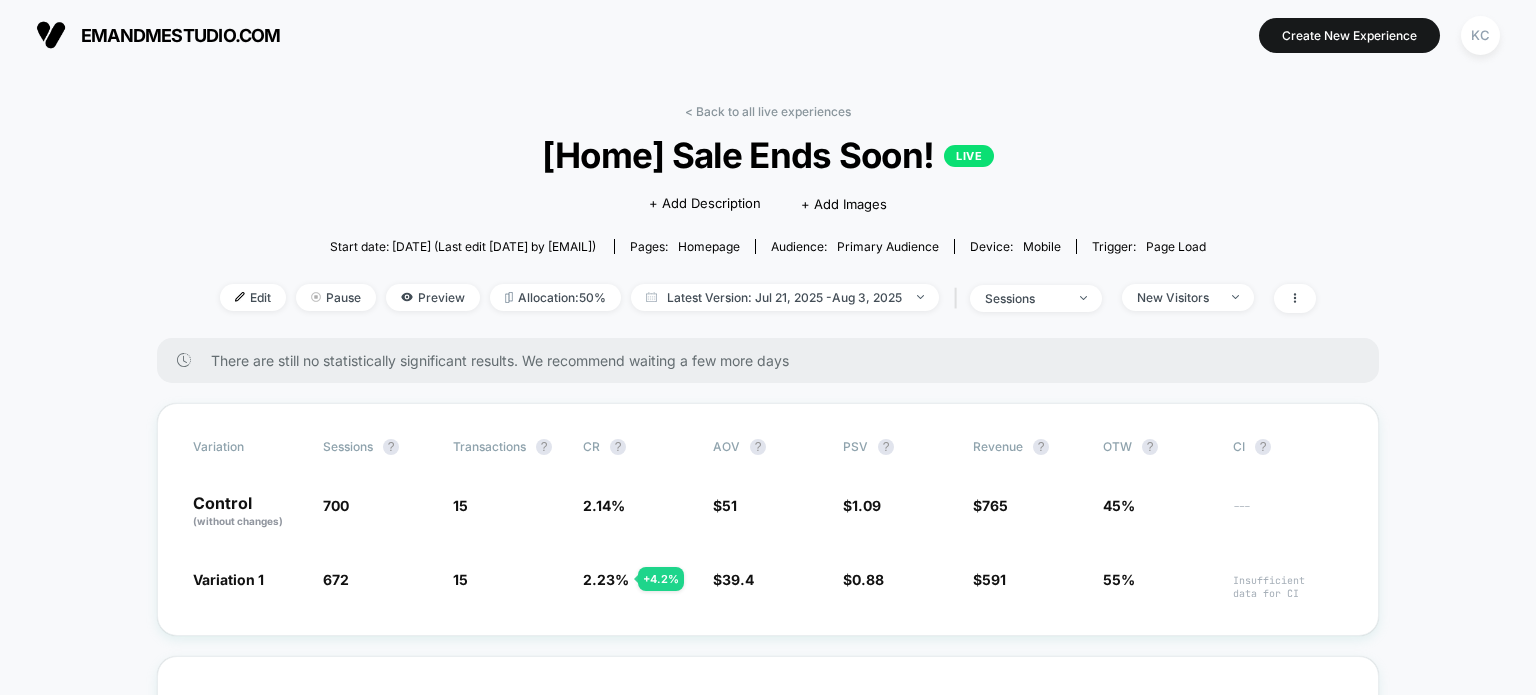 click on "< Back to all live experiences  [Home] Sale Ends Soon! LIVE Click to edit experience details + Add Description + Add Images Start date: 7/21/2025 (Last edit 7/30/2025 by kamran.crolab@gmail.com) Pages: homepage Audience: Primary Audience Device: mobile Trigger: Page Load Edit Pause  Preview Allocation:  50% Latest Version:     Jul 21, 2025    -    Aug 3, 2025 |   sessions   New Visitors There are still no statistically significant results. We recommend waiting a few more days Variation Sessions ? Transactions ? CR ? AOV ? PSV ? Revenue ? OTW ? CI ? Control (without changes) 700 15 2.14 % $ 51 $ 1.09 $ 765 45% --- Variation 1 672 - 4 % 15 + 4.2 % 2.23 % + 4.2 % $ 39.4 - 22.7 % $ 0.88 - 19.5 % $ 591 - 19.5 % 55% Insufficient  data for CI Variation Add To Cart Rate ? Checkout Rate ? Clicks ? CTR ? Revenue From Clicks ? Control (without changes) 5.86 % 1.71 % 0 0 % $ 0 Variation 1 6.70 % + 14.3 % 1.49 % - 13.2 % 0 0 % $ 0 Would like to see more reports? Items Per Purchase Product Details Views Rate Signups Profit" at bounding box center [768, 3084] 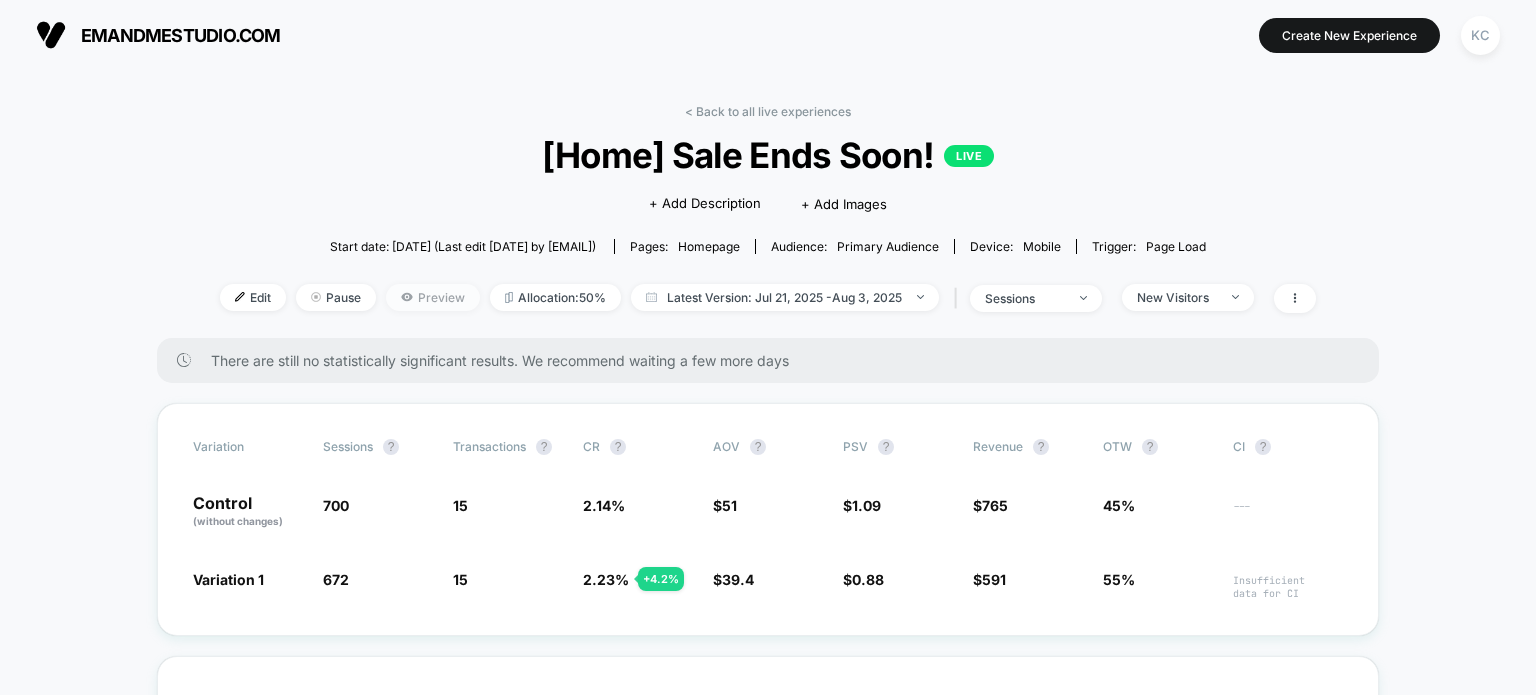 click on "Preview" at bounding box center [433, 297] 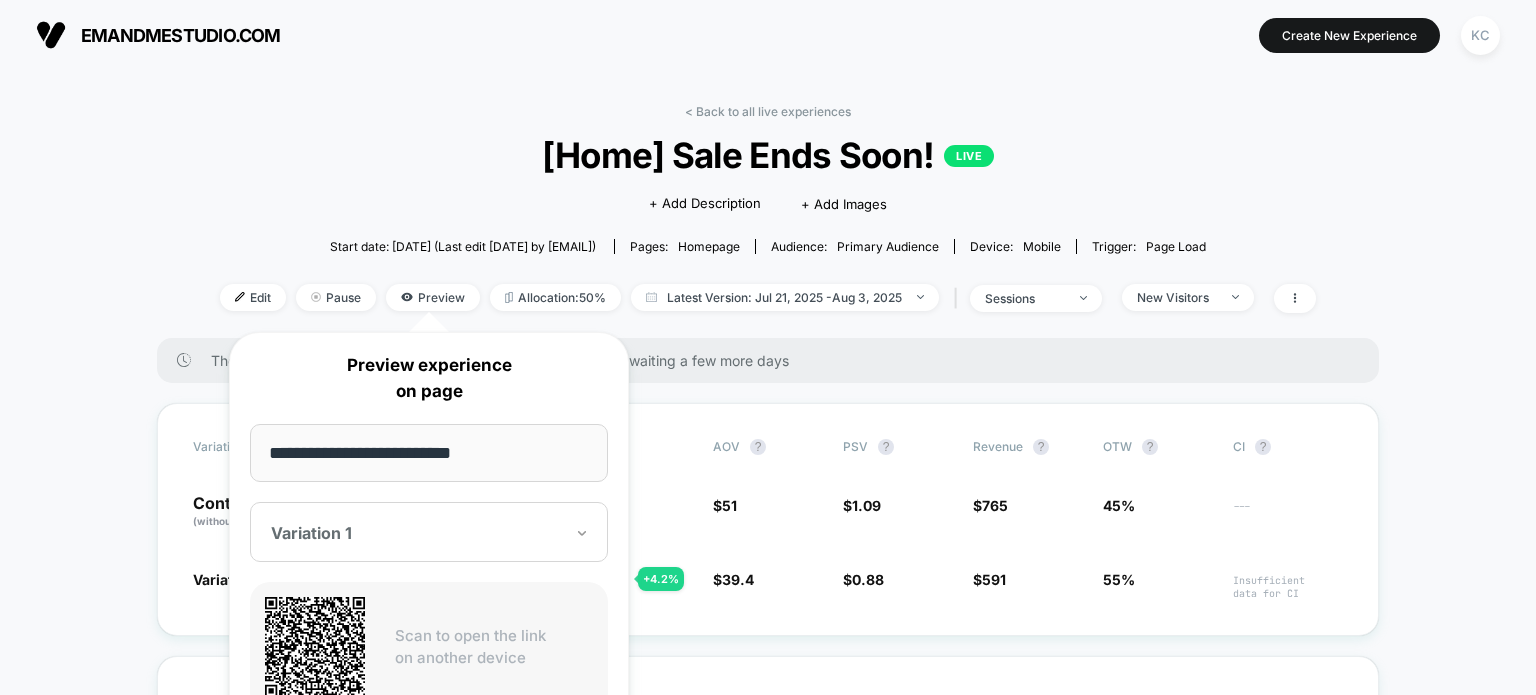 click 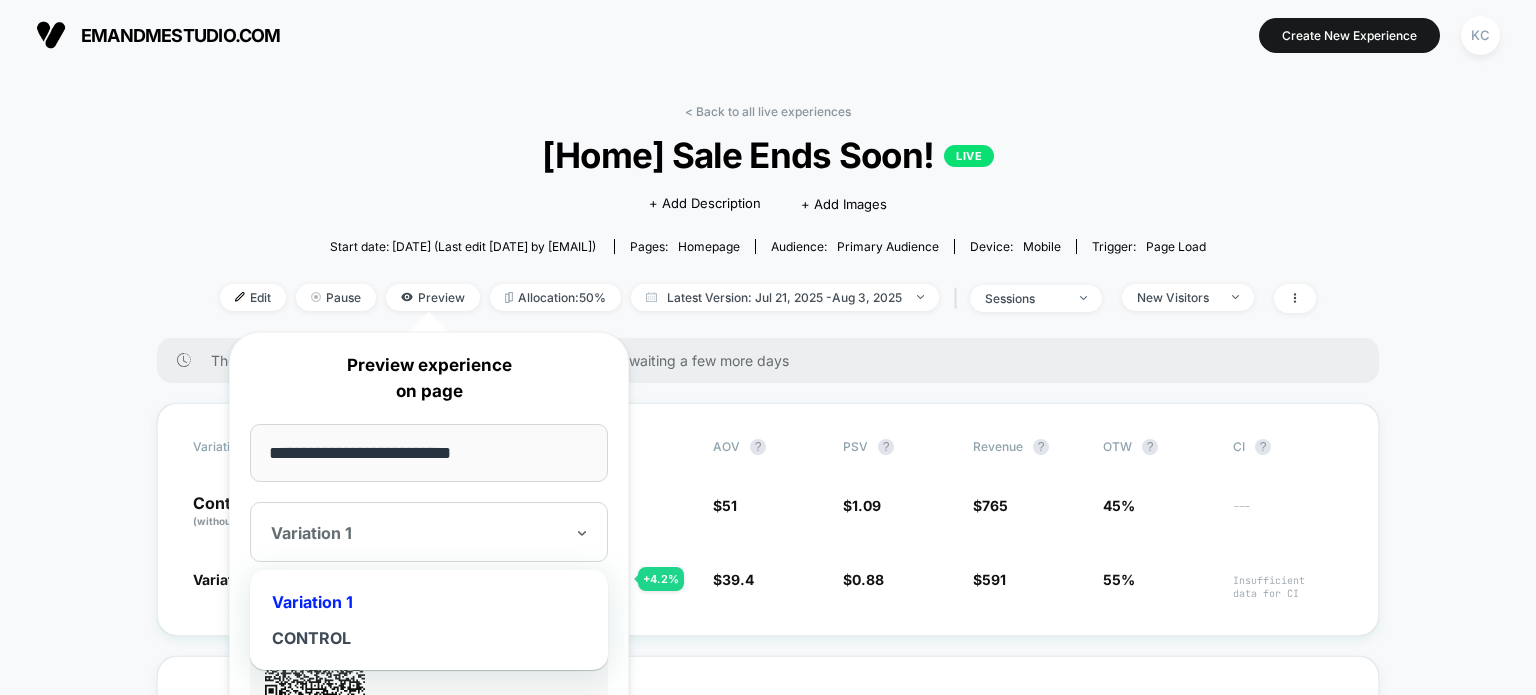 click on "Variation 1" at bounding box center [429, 602] 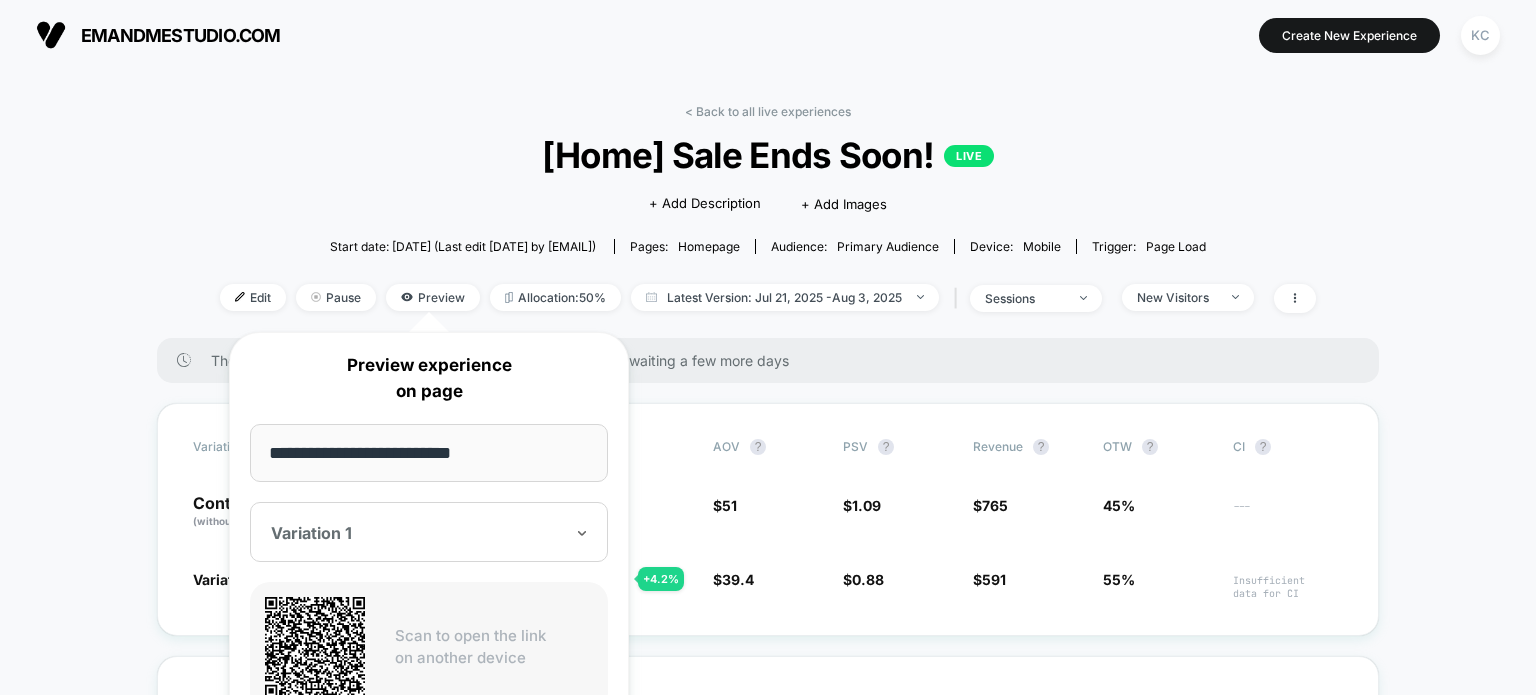click 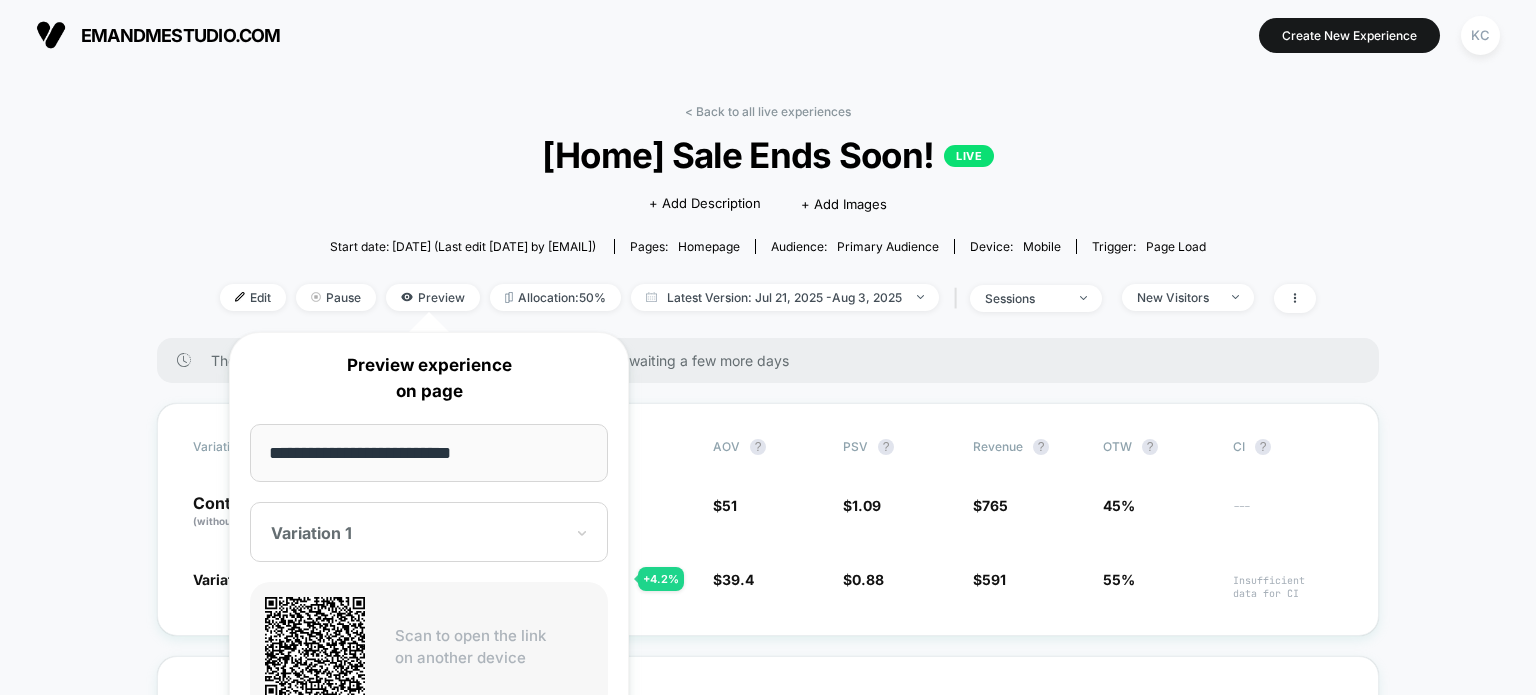 click 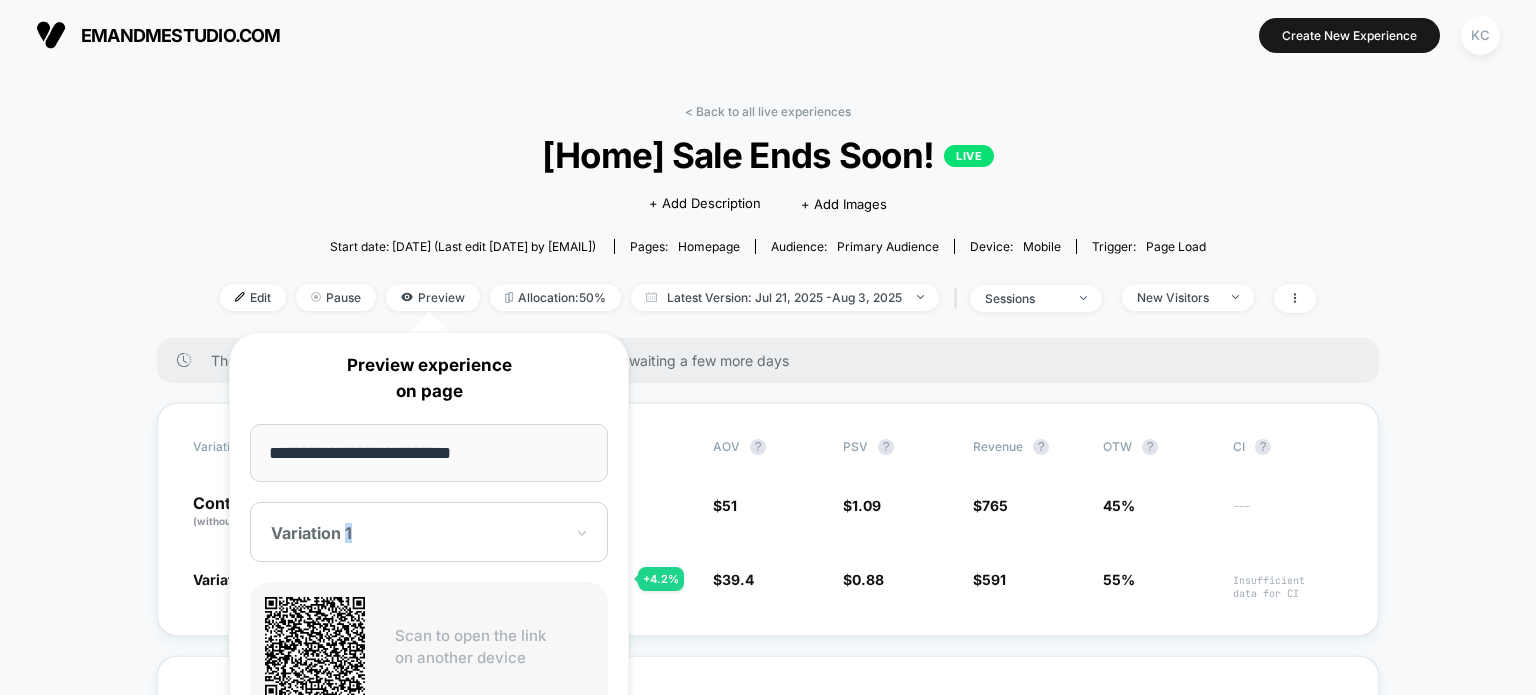 click 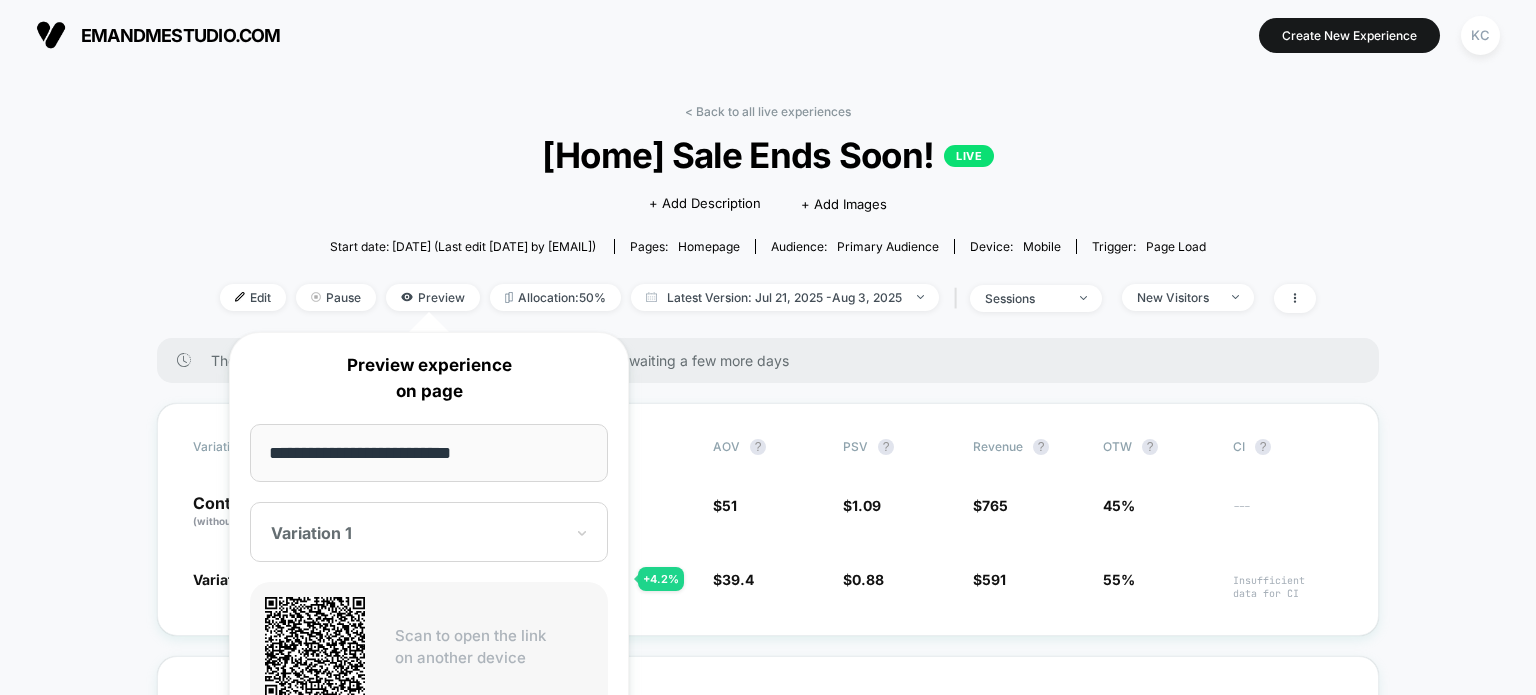 click 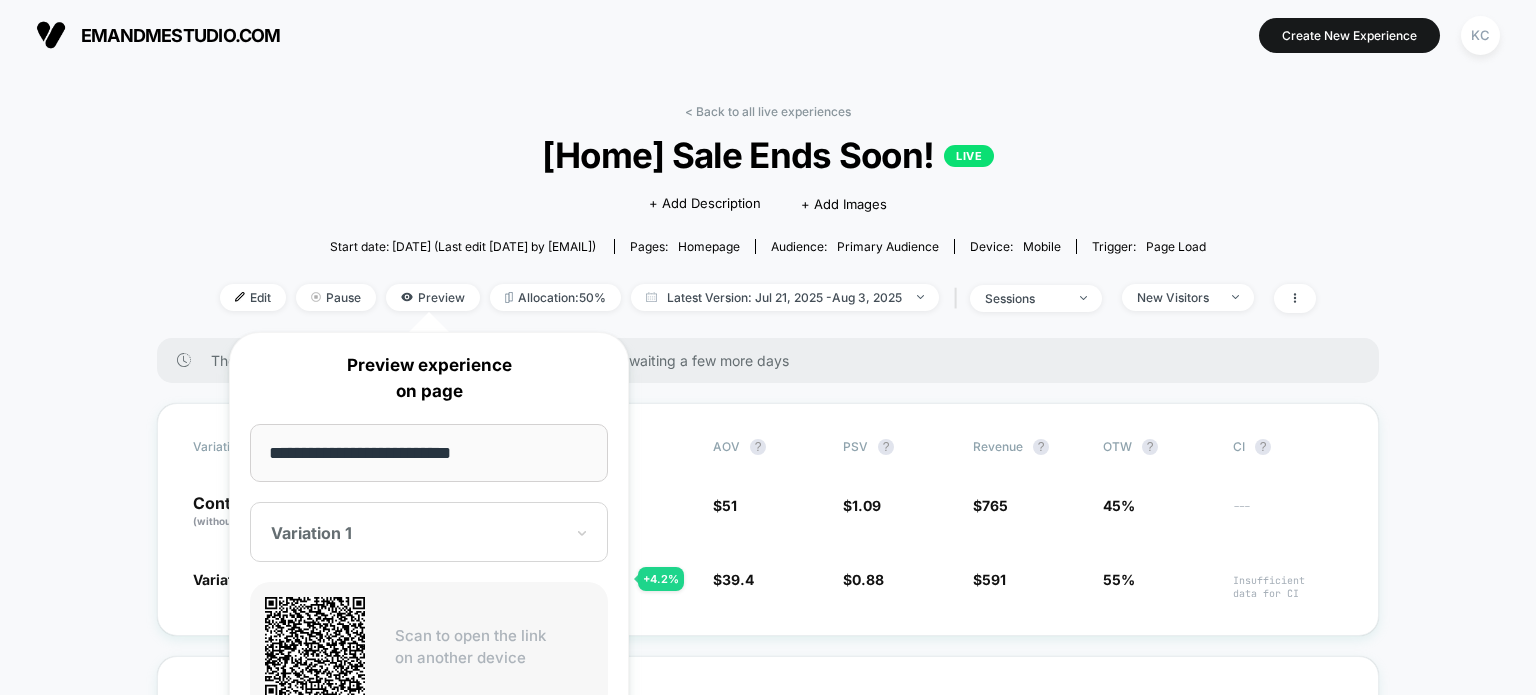 click on "**********" at bounding box center [429, 453] 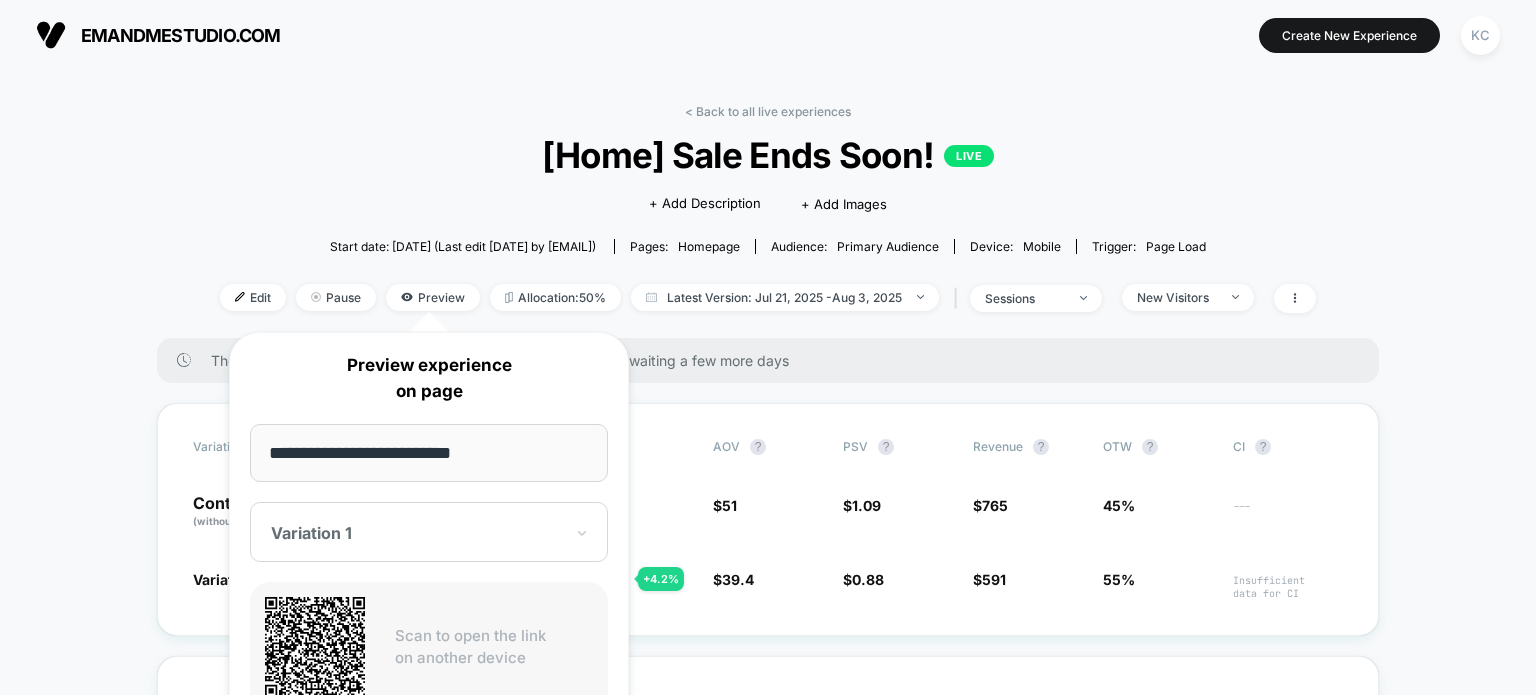 click on "< Back to all live experiences  [Home] Sale Ends Soon! LIVE Click to edit experience details + Add Description + Add Images Start date: 7/21/2025 (Last edit 7/30/2025 by kamran.crolab@gmail.com) Pages: homepage Audience: Primary Audience Device: mobile Trigger: Page Load Edit Pause  Preview Allocation:  50% Latest Version:     Jul 21, 2025    -    Aug 3, 2025 |   sessions   New Visitors There are still no statistically significant results. We recommend waiting a few more days Variation Sessions ? Transactions ? CR ? AOV ? PSV ? Revenue ? OTW ? CI ? Control (without changes) 700 15 2.14 % $ 51 $ 1.09 $ 765 45% --- Variation 1 672 - 4 % 15 + 4.2 % 2.23 % + 4.2 % $ 39.4 - 22.7 % $ 0.88 - 19.5 % $ 591 - 19.5 % 55% Insufficient  data for CI Variation Add To Cart Rate ? Checkout Rate ? Clicks ? CTR ? Revenue From Clicks ? Control (without changes) 5.86 % 1.71 % 0 0 % $ 0 Variation 1 6.70 % + 14.3 % 1.49 % - 13.2 % 0 0 % $ 0 Would like to see more reports? Items Per Purchase Product Details Views Rate Signups Profit" at bounding box center (768, 3084) 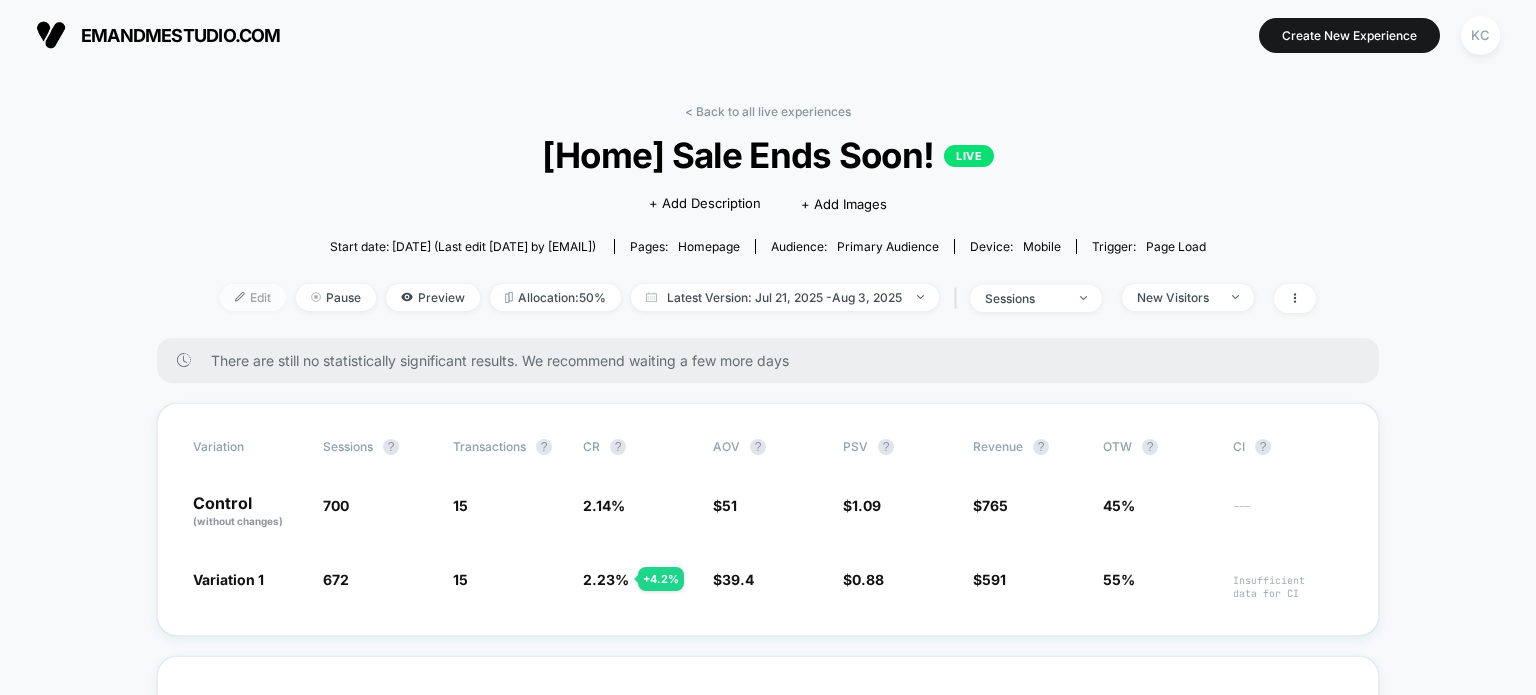 click on "Edit" at bounding box center [253, 297] 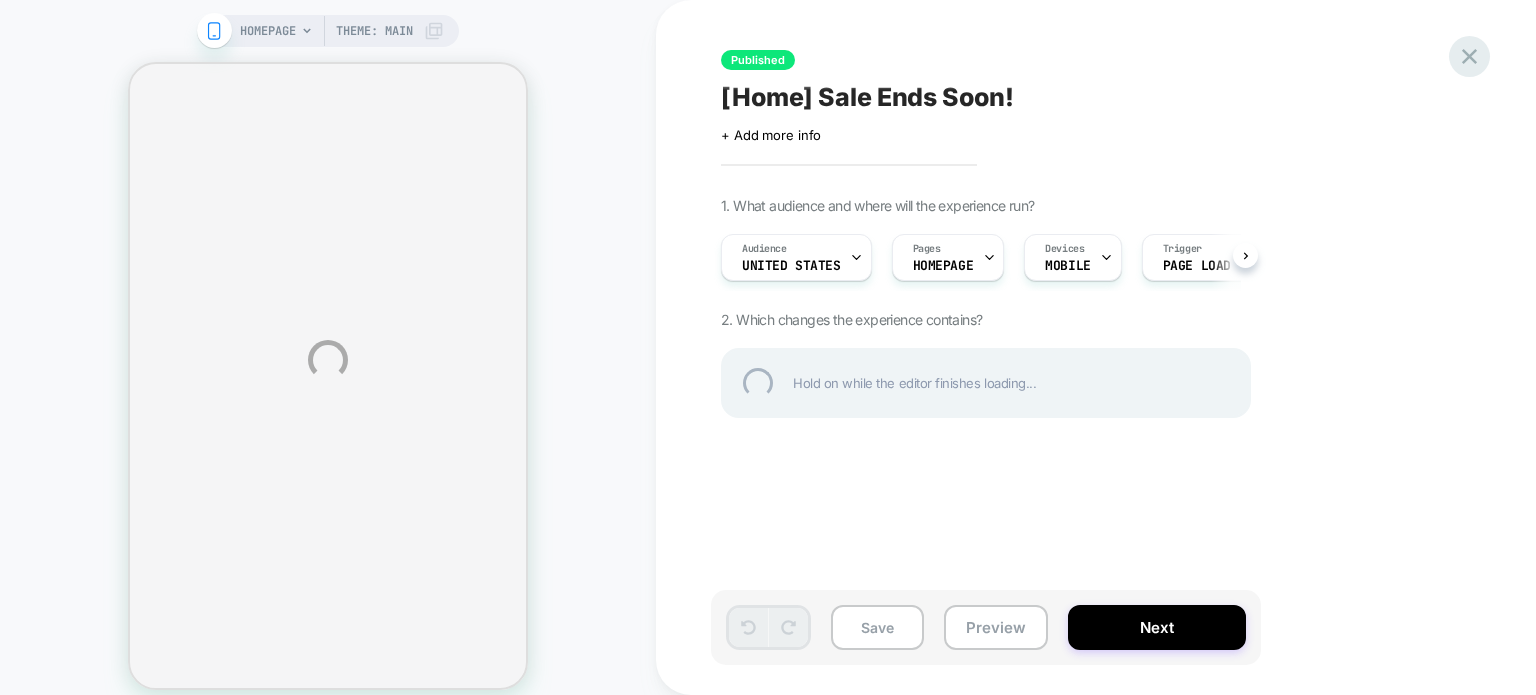 click at bounding box center (1469, 56) 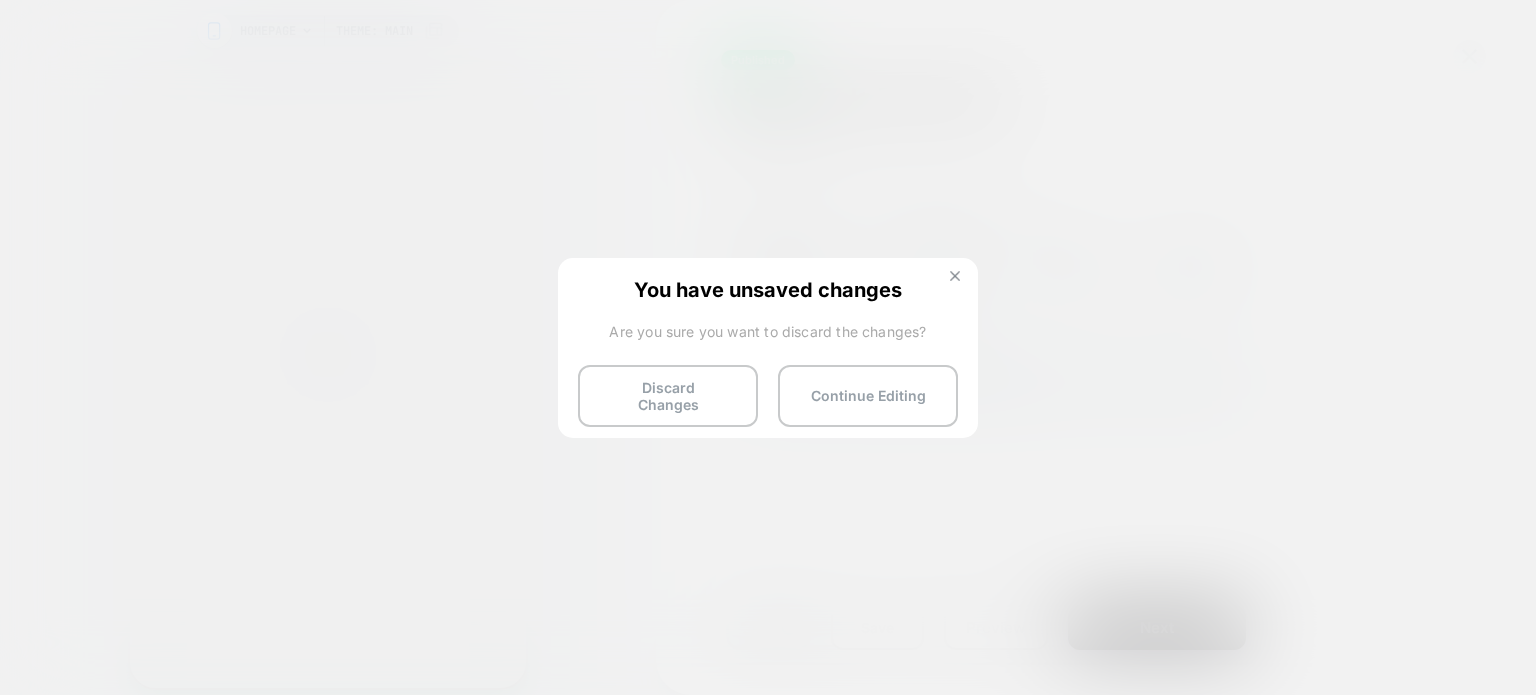 click at bounding box center [955, 276] 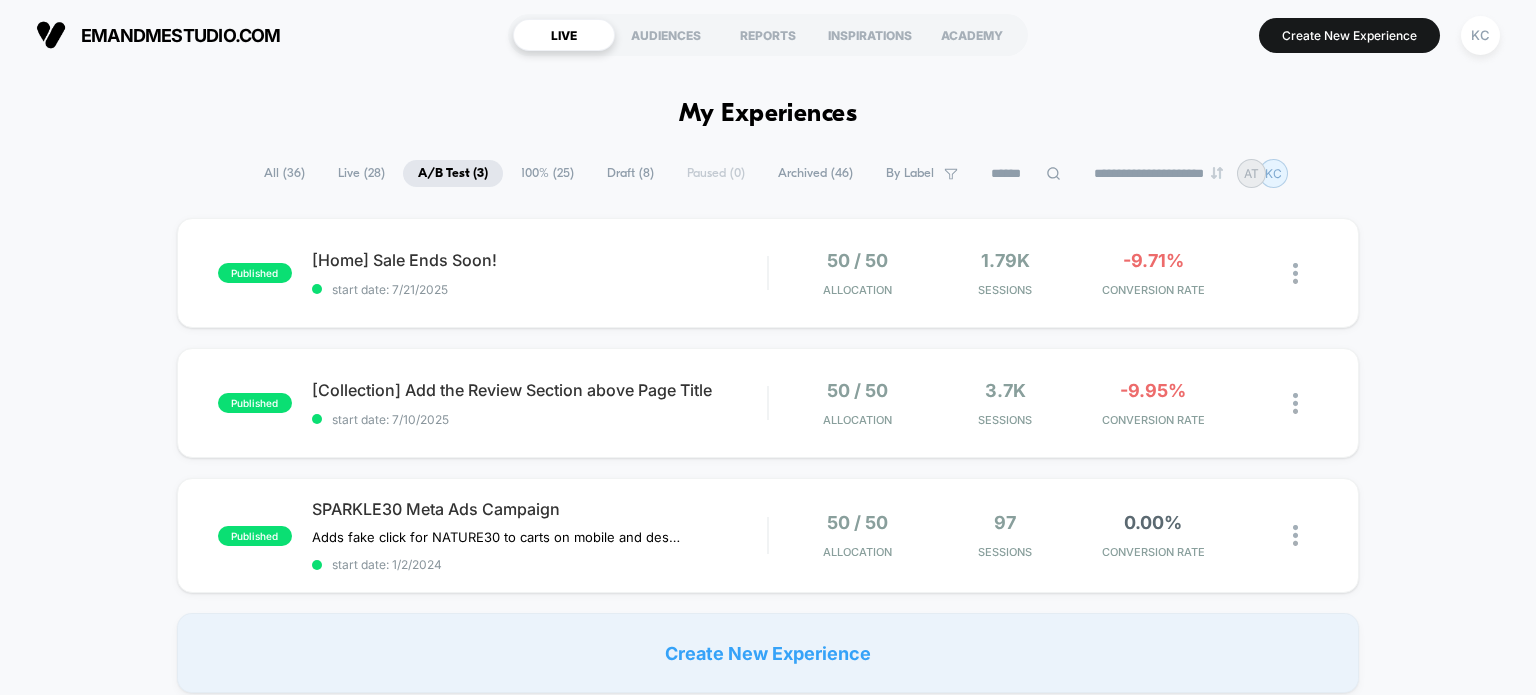 scroll, scrollTop: 0, scrollLeft: 0, axis: both 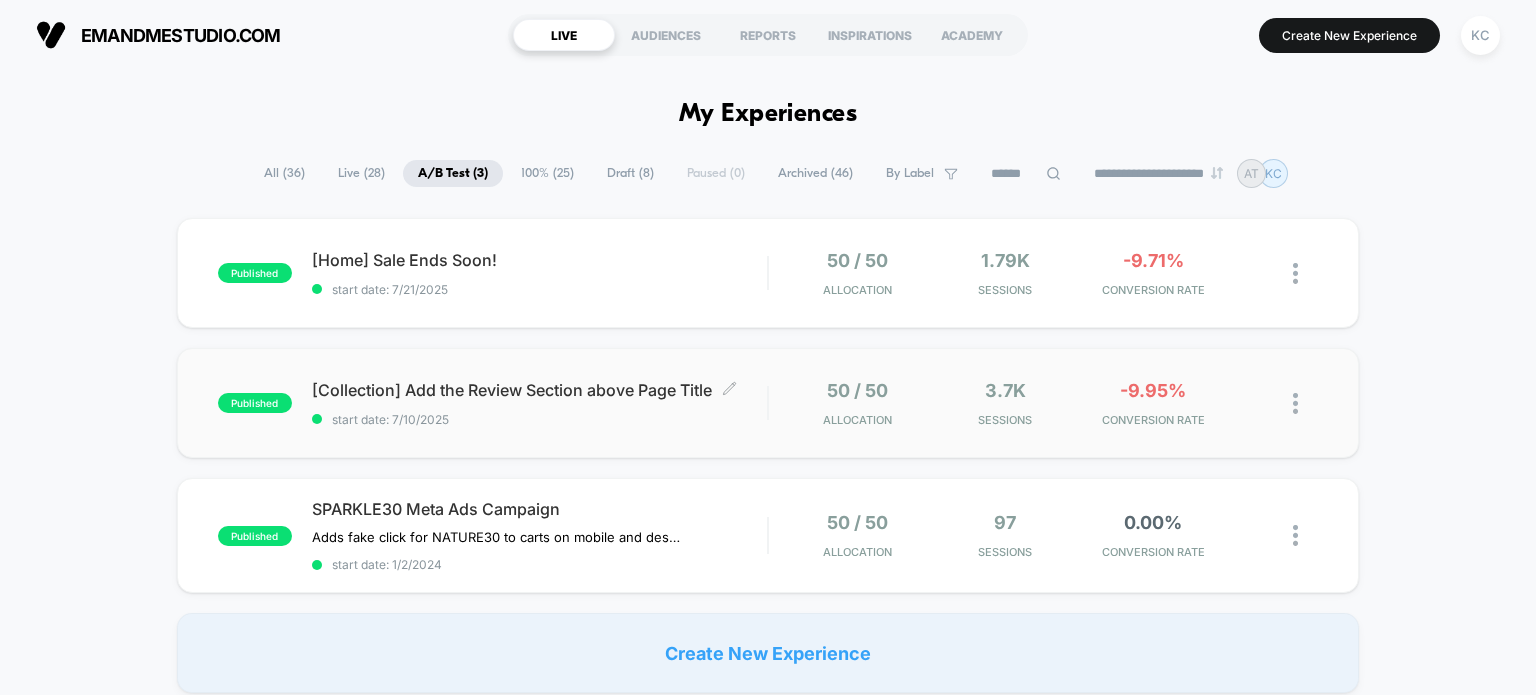 click on "[Collection] Add the Review Section above Page Title Click to edit experience details Click to edit experience details start date: 7/10/2025" at bounding box center [540, 403] 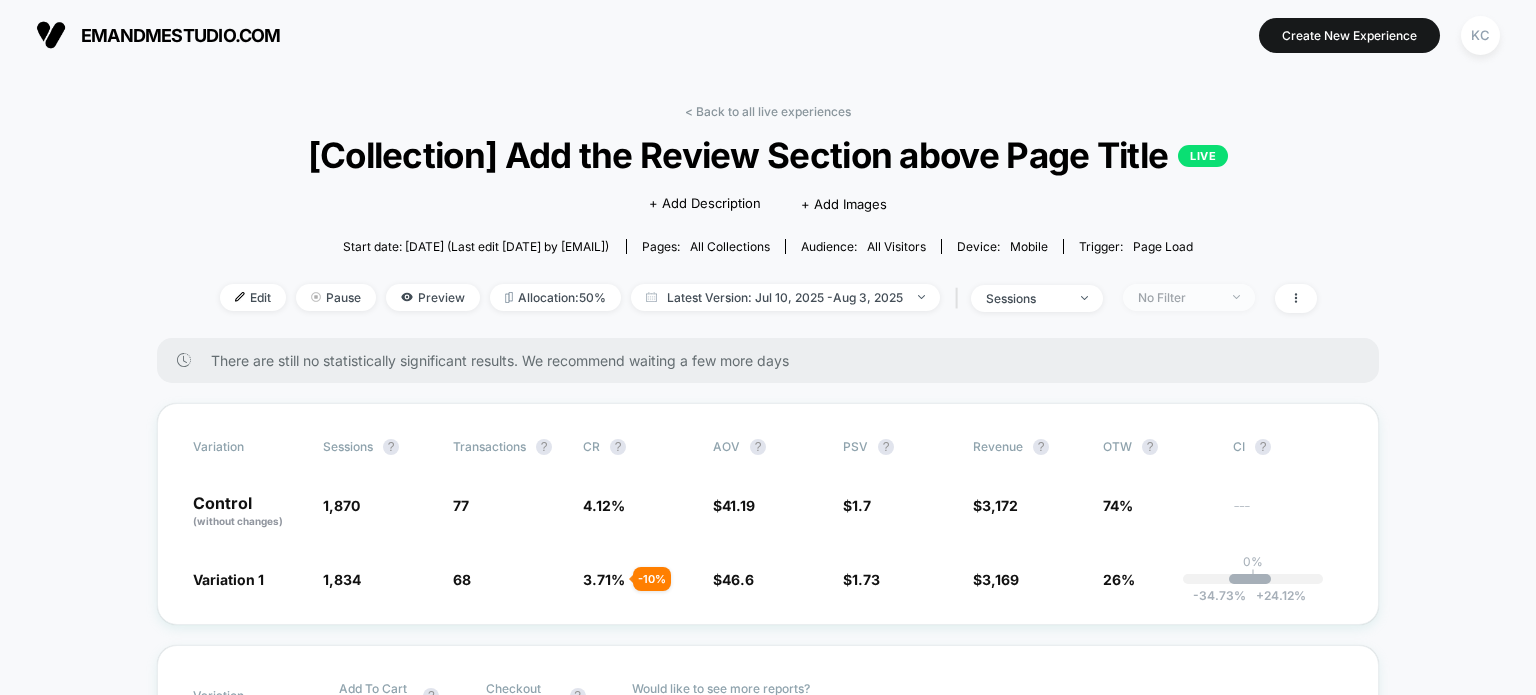 click on "No Filter" at bounding box center (1189, 297) 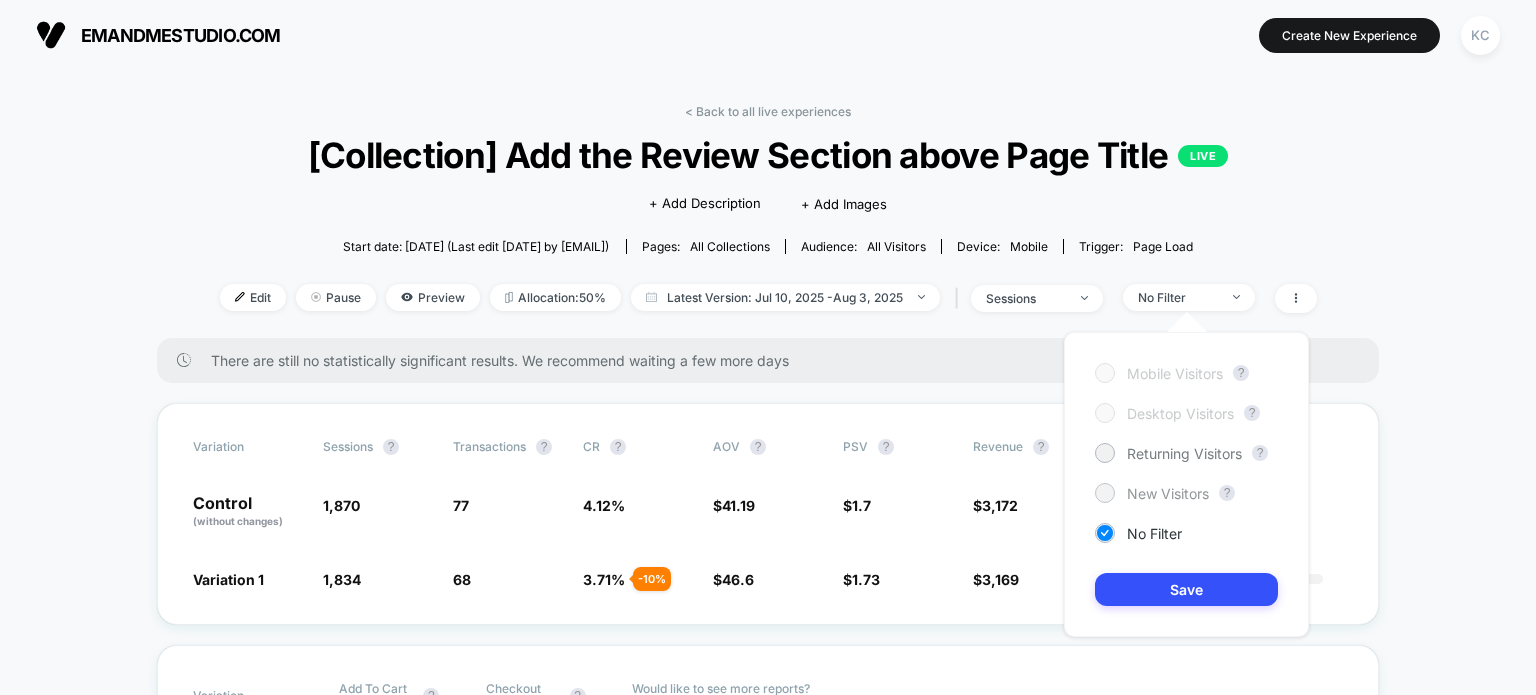 click on "New Visitors" at bounding box center [1168, 493] 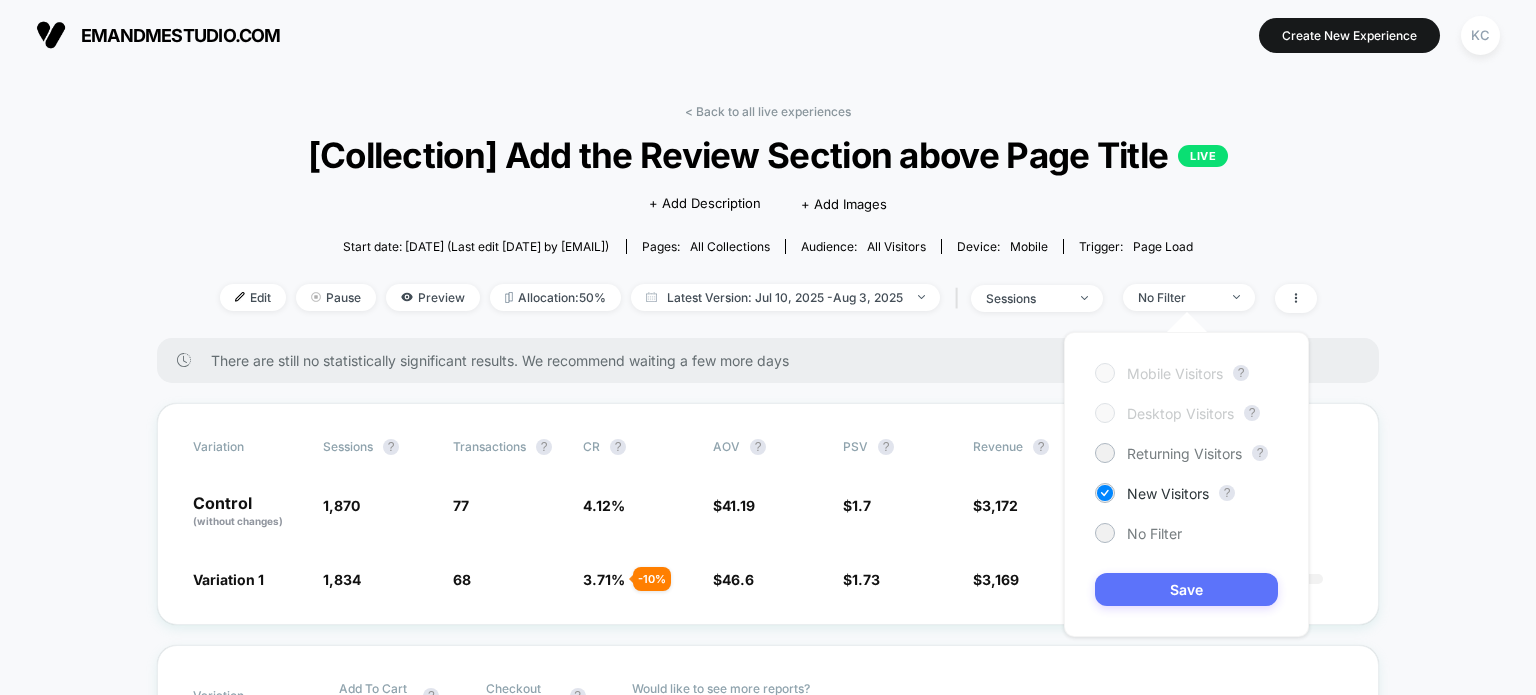 click on "Save" at bounding box center [1186, 589] 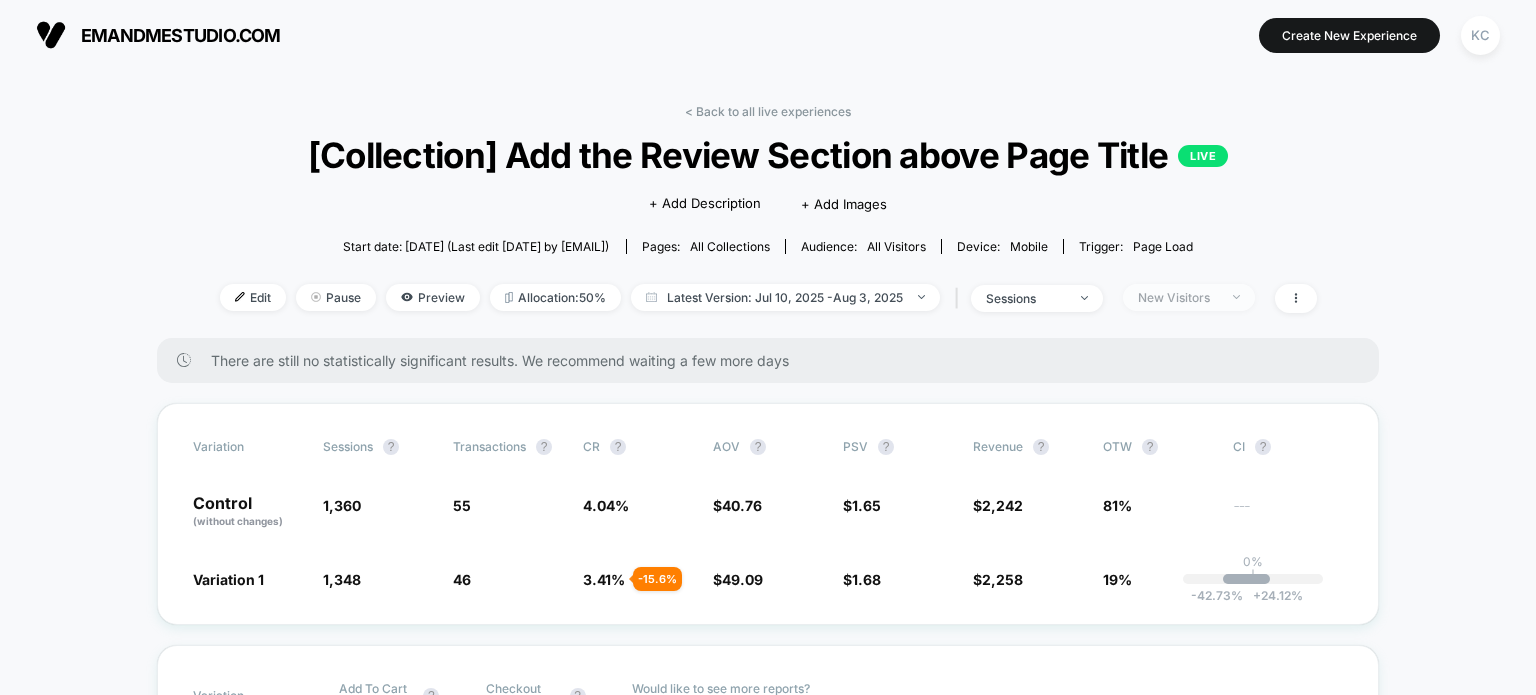 click at bounding box center (1236, 297) 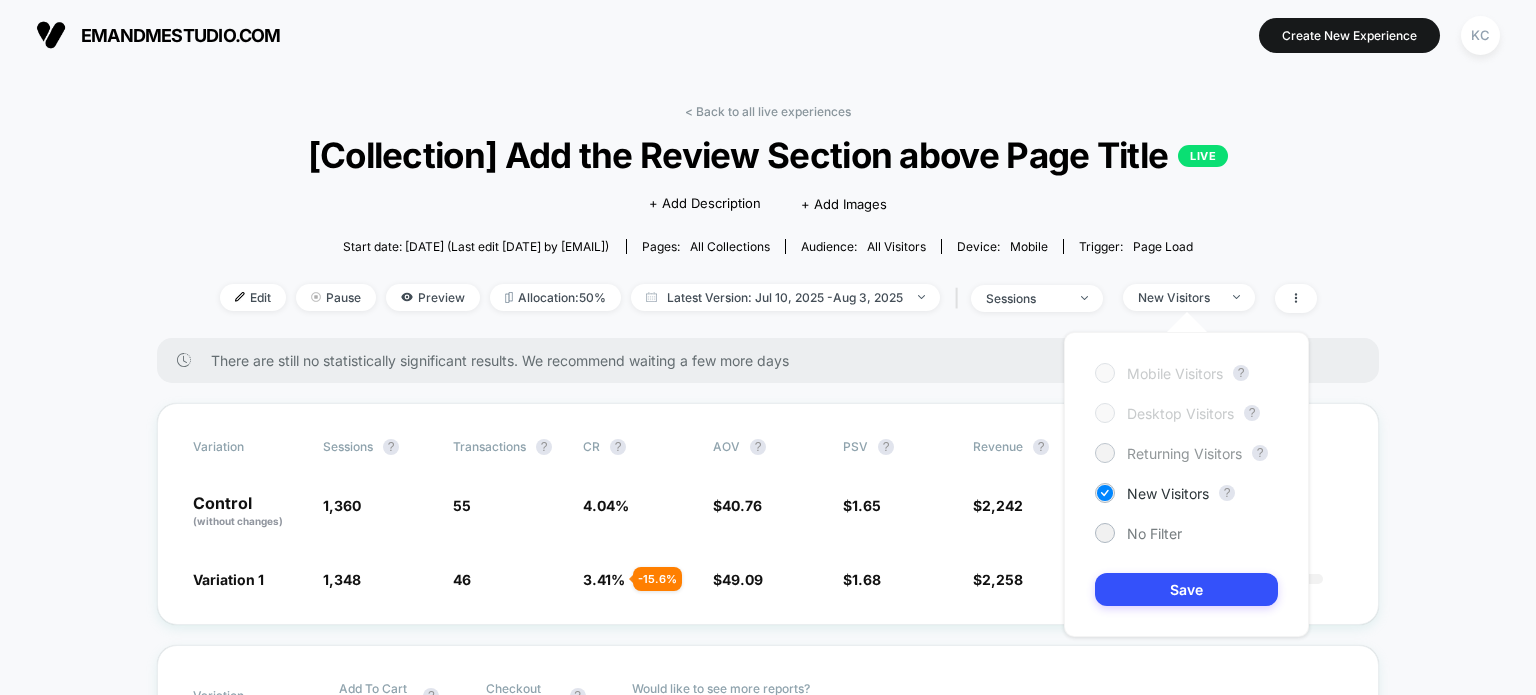 click on "Returning Visitors" at bounding box center (1184, 453) 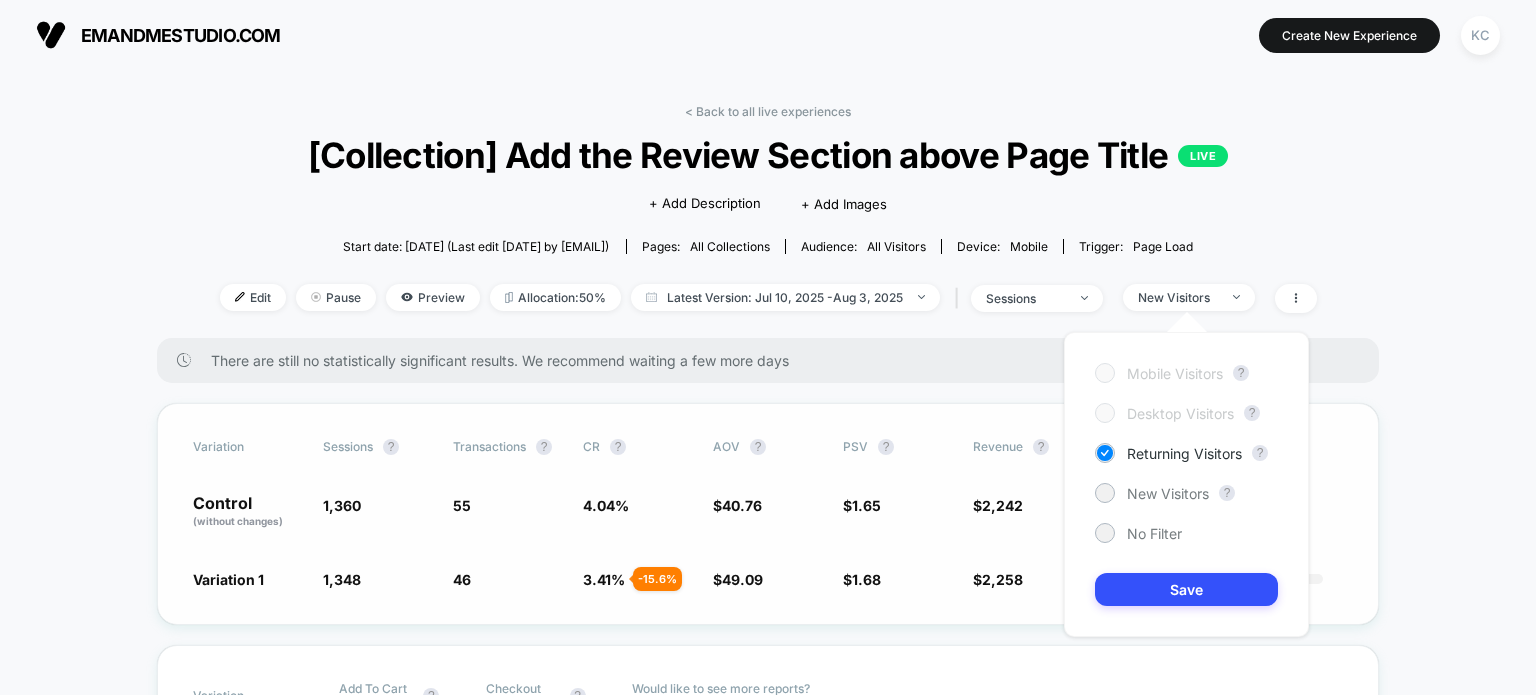 click on "Save" at bounding box center (1186, 589) 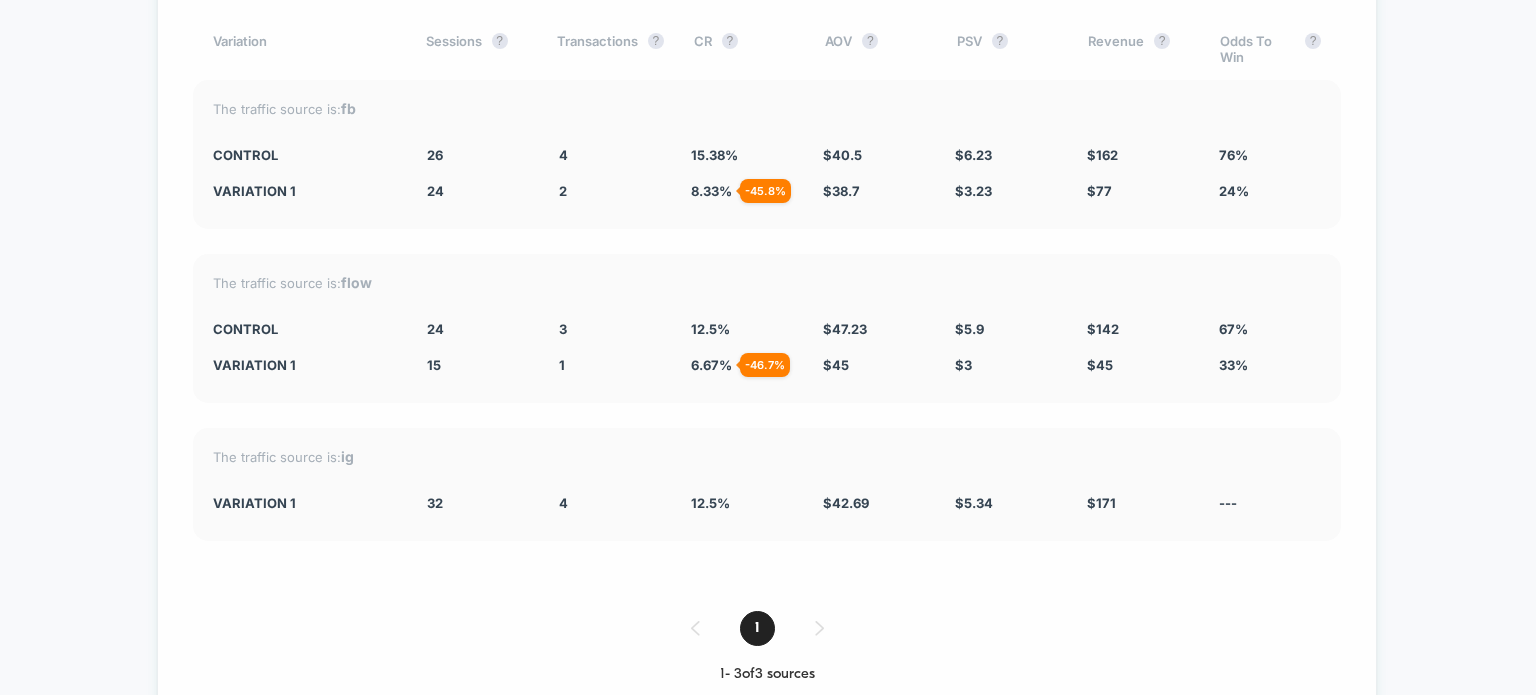 scroll, scrollTop: 5062, scrollLeft: 0, axis: vertical 